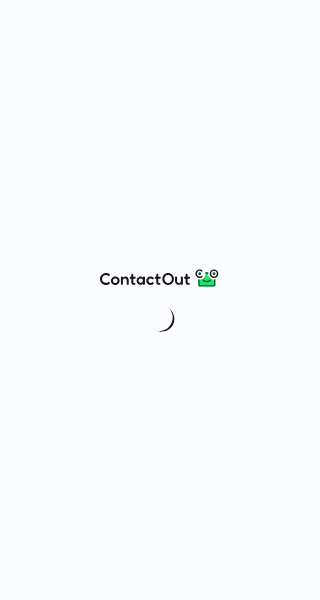 scroll, scrollTop: 0, scrollLeft: 0, axis: both 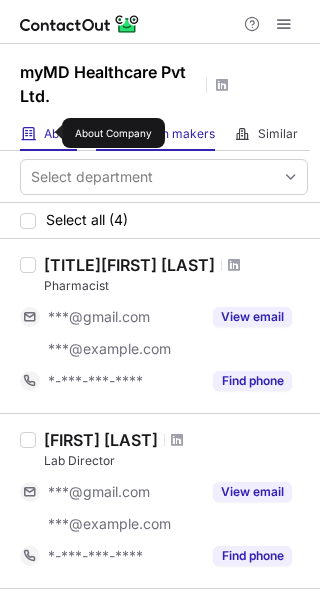 click on "About" at bounding box center (60, 134) 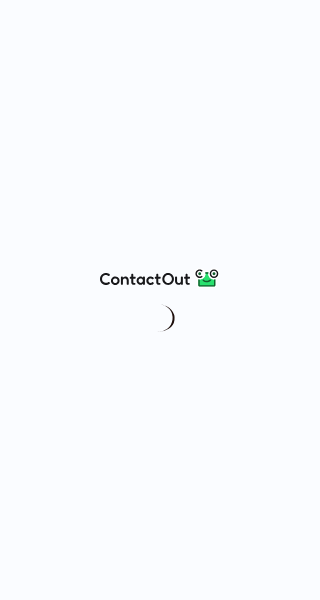 scroll, scrollTop: 0, scrollLeft: 0, axis: both 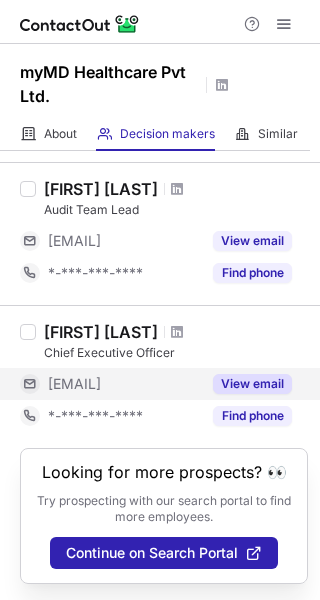 click on "View email" at bounding box center [252, 384] 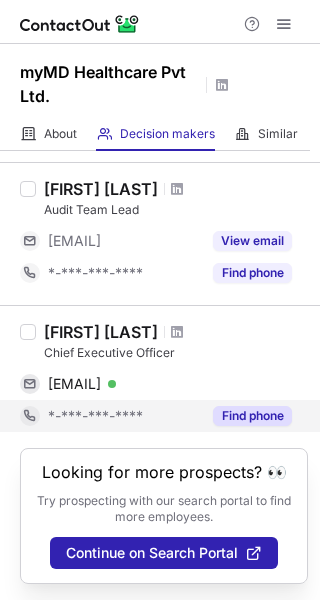 click on "Find phone" at bounding box center (252, 416) 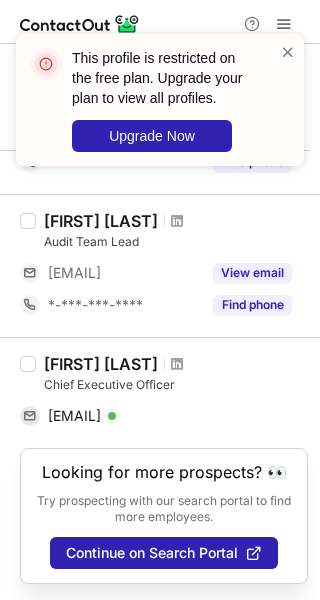 scroll, scrollTop: 394, scrollLeft: 0, axis: vertical 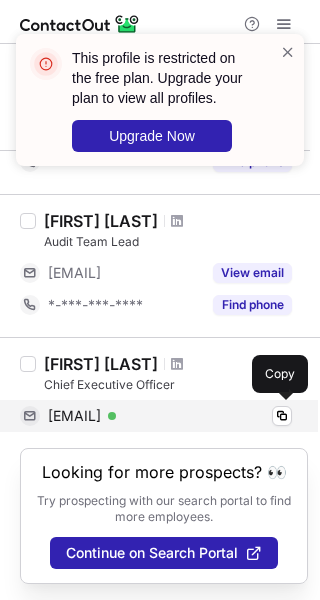 drag, startPoint x: 48, startPoint y: 414, endPoint x: 208, endPoint y: 422, distance: 160.19987 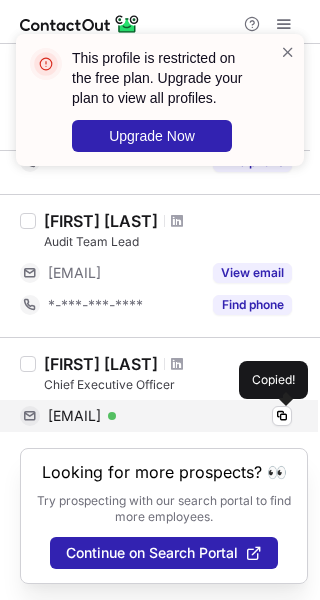 copy on "anshul@mymdindia.com" 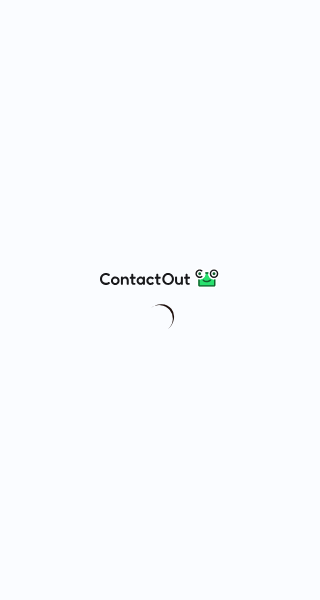 scroll, scrollTop: 0, scrollLeft: 0, axis: both 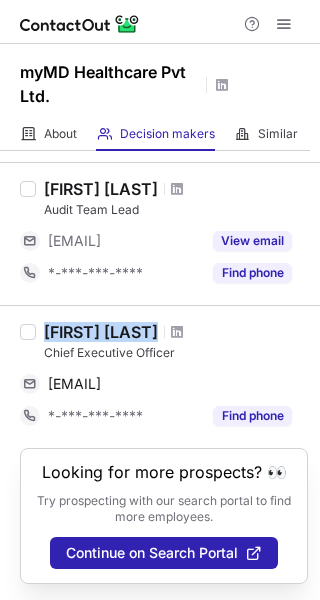 drag, startPoint x: 44, startPoint y: 334, endPoint x: 172, endPoint y: 323, distance: 128.47179 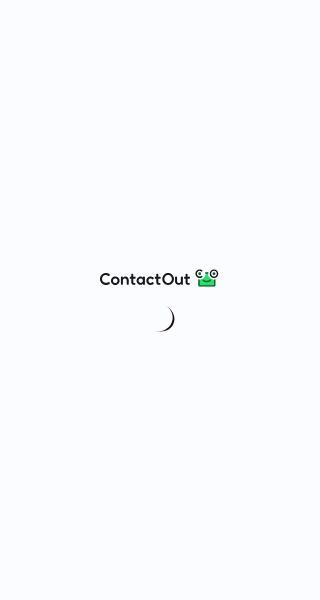 scroll, scrollTop: 0, scrollLeft: 0, axis: both 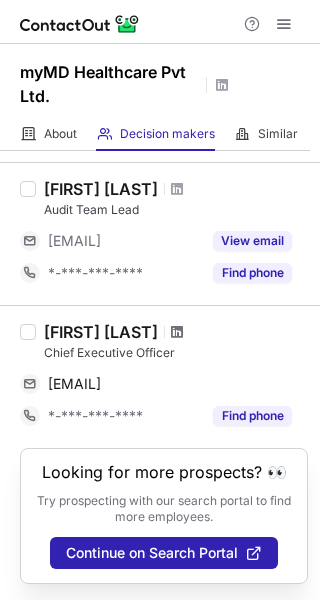 click at bounding box center (177, 332) 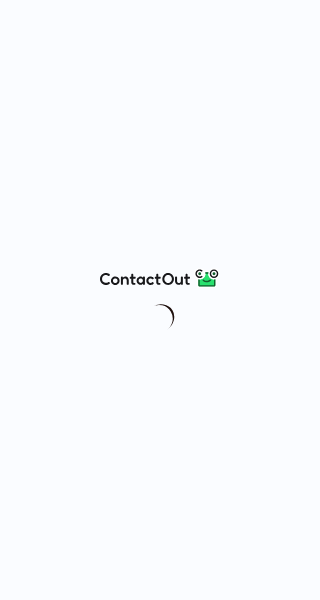 scroll, scrollTop: 0, scrollLeft: 0, axis: both 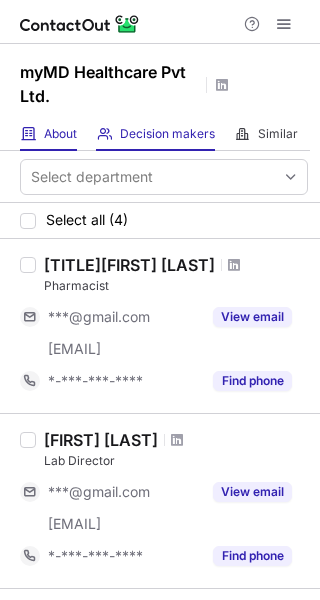 click on "About" at bounding box center [60, 134] 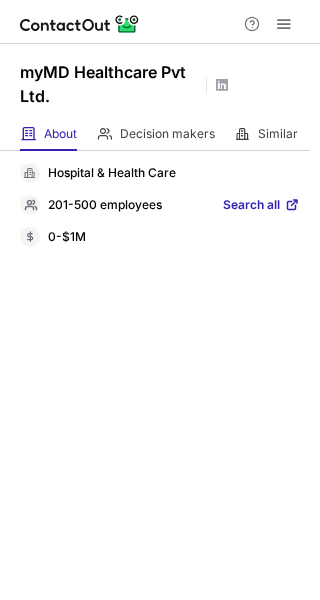 click on "0-$1M" at bounding box center [174, 238] 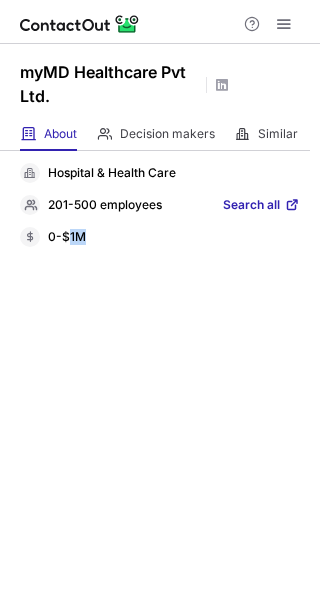click on "0-$1M" at bounding box center [174, 238] 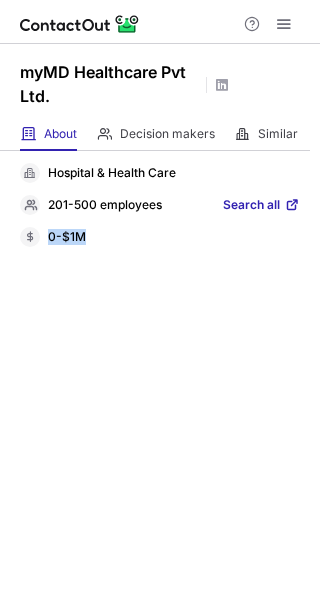 click on "0-$1M" at bounding box center [174, 238] 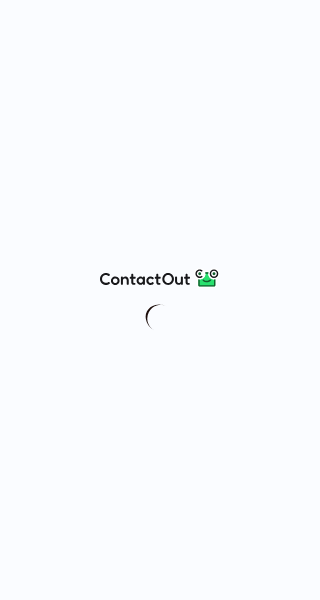 scroll, scrollTop: 0, scrollLeft: 0, axis: both 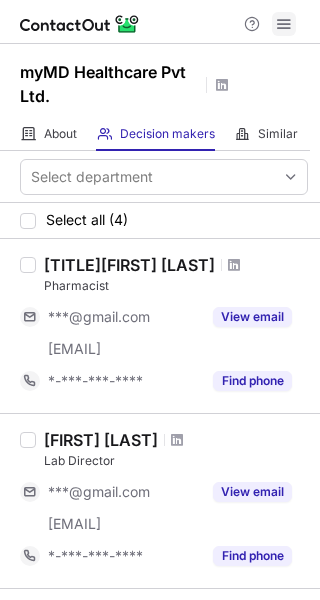 click at bounding box center [284, 24] 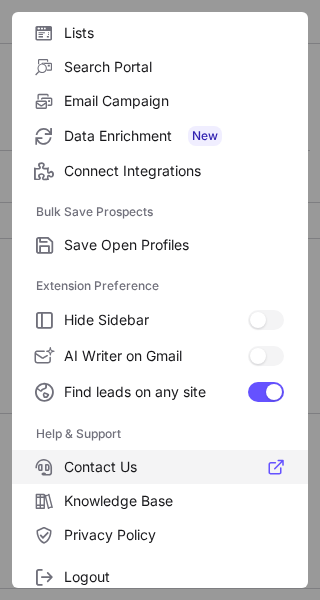 scroll, scrollTop: 233, scrollLeft: 0, axis: vertical 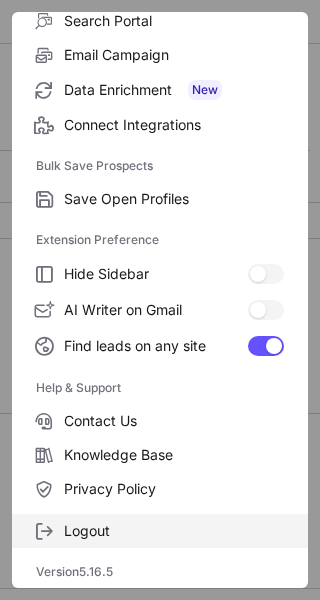 click on "Logout" at bounding box center (174, 531) 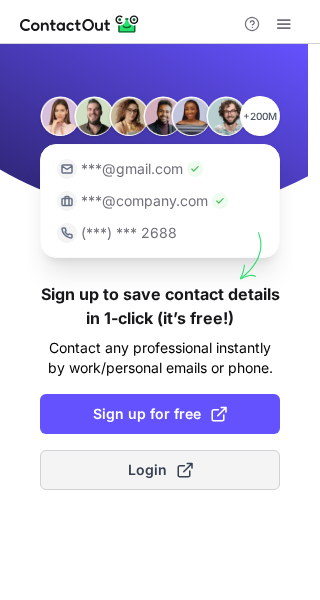 click on "Login" at bounding box center [160, 470] 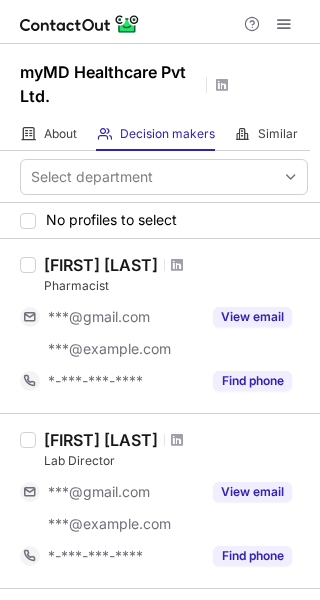 scroll, scrollTop: 0, scrollLeft: 0, axis: both 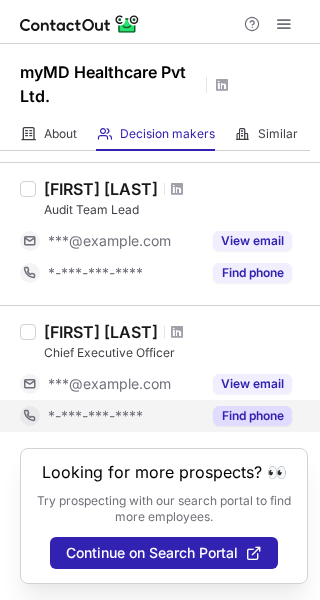 click on "Find phone" at bounding box center [246, 416] 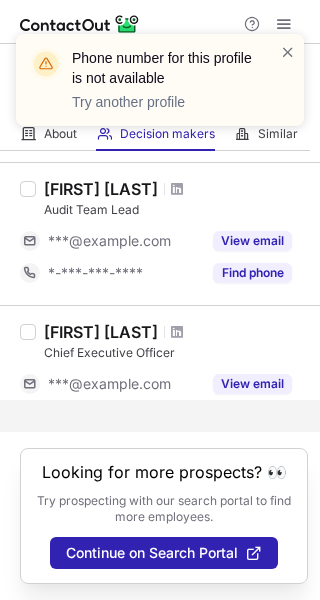 scroll, scrollTop: 394, scrollLeft: 0, axis: vertical 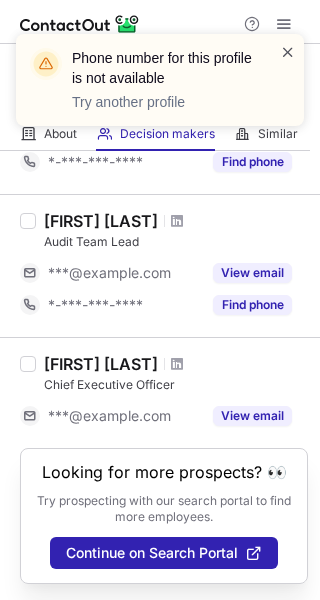 click at bounding box center [288, 52] 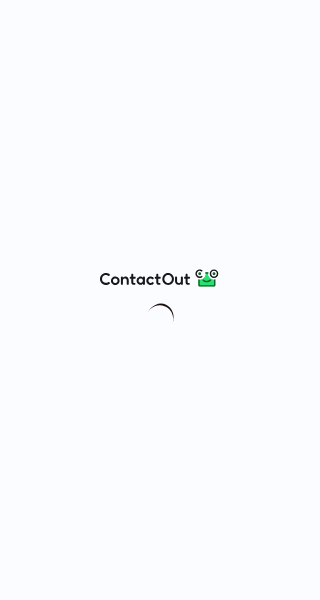 scroll, scrollTop: 0, scrollLeft: 0, axis: both 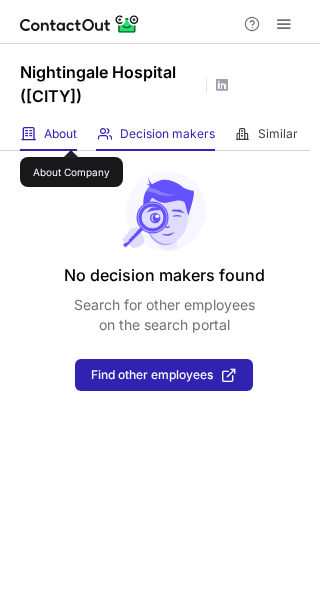click on "About" at bounding box center [60, 134] 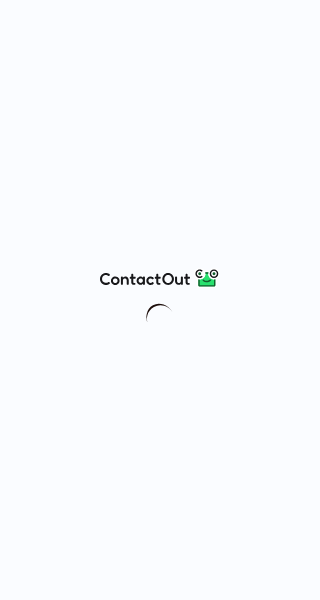 scroll, scrollTop: 0, scrollLeft: 0, axis: both 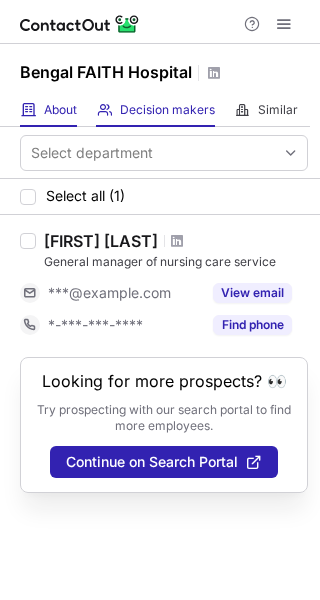click on "About About Company" at bounding box center (48, 110) 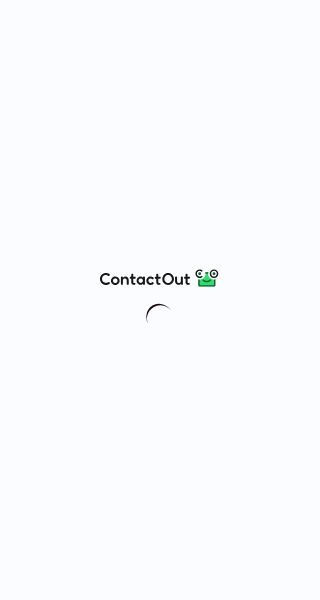 scroll, scrollTop: 0, scrollLeft: 0, axis: both 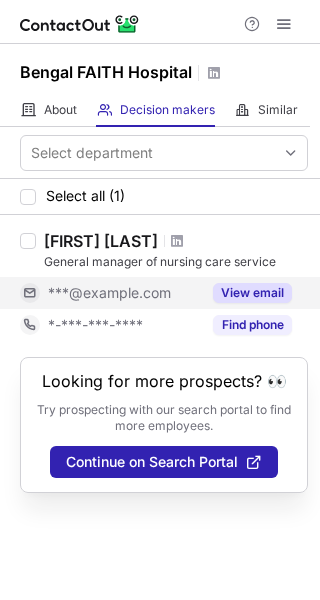 click on "View email" at bounding box center [252, 293] 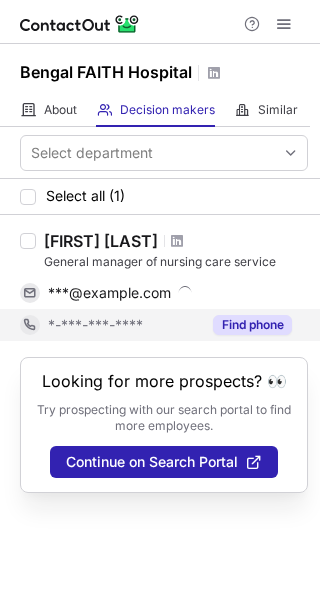 click on "Find phone" at bounding box center [252, 325] 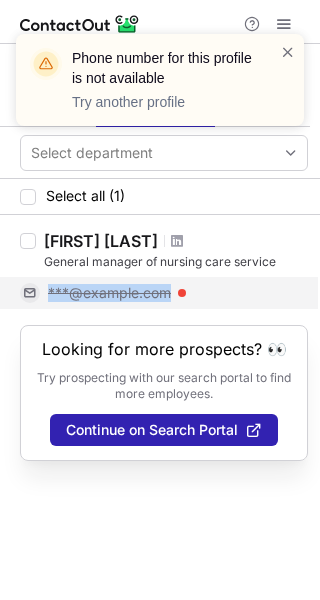 drag, startPoint x: 47, startPoint y: 296, endPoint x: 208, endPoint y: 296, distance: 161 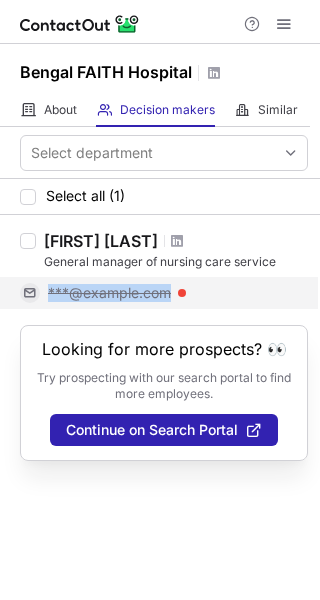 copy on "basanti@bengalfaith.in" 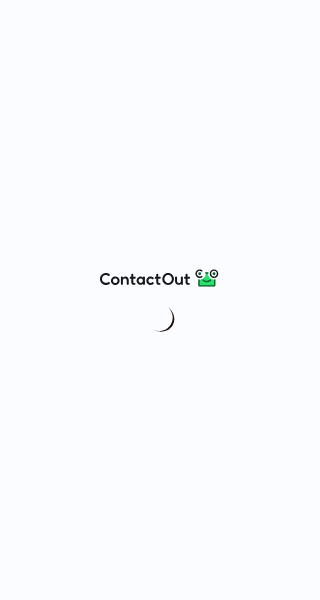 scroll, scrollTop: 0, scrollLeft: 0, axis: both 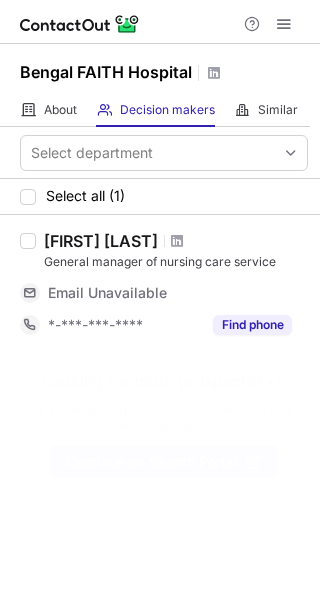 click at bounding box center [177, 241] 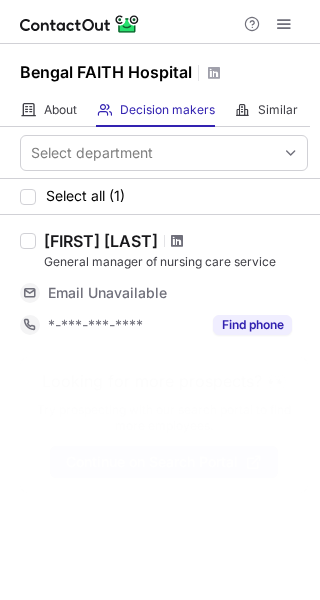 click at bounding box center [177, 241] 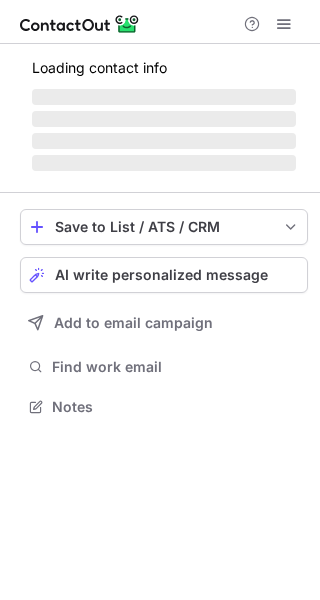scroll, scrollTop: 0, scrollLeft: 0, axis: both 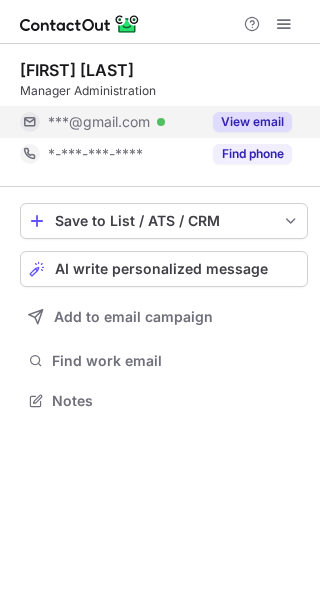 click on "View email" at bounding box center (252, 122) 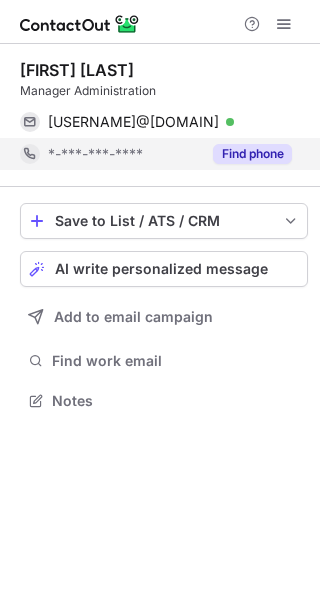 click on "Find phone" at bounding box center [252, 154] 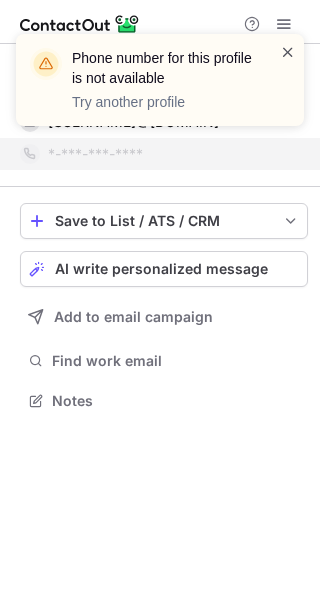 click at bounding box center (288, 52) 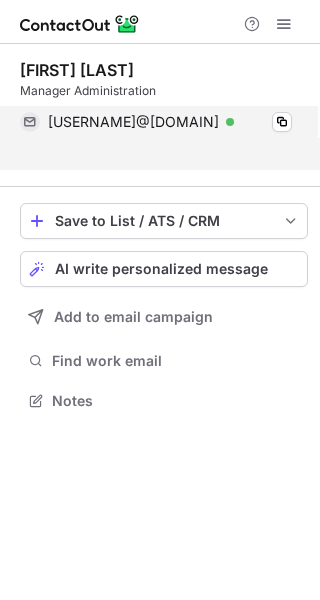 scroll, scrollTop: 355, scrollLeft: 320, axis: both 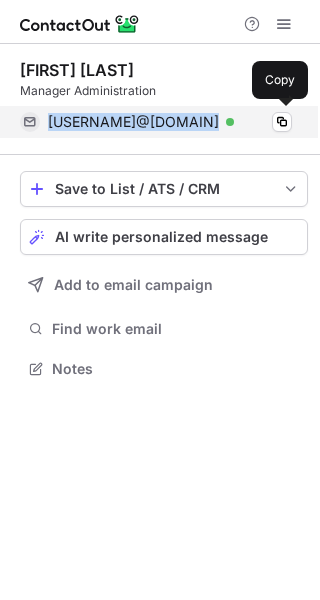 drag, startPoint x: 46, startPoint y: 120, endPoint x: 267, endPoint y: 121, distance: 221.00226 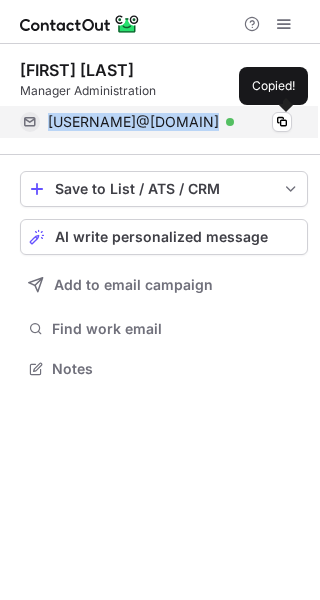 copy on "moumitaguha20099@gmail.com" 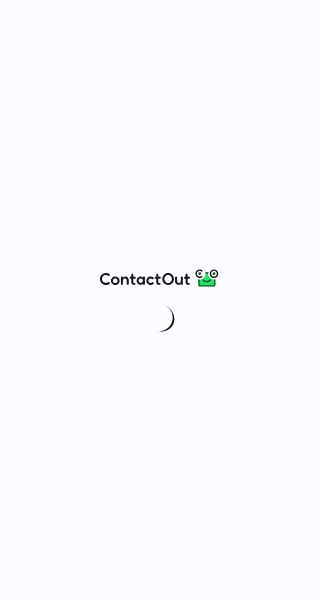 scroll, scrollTop: 0, scrollLeft: 0, axis: both 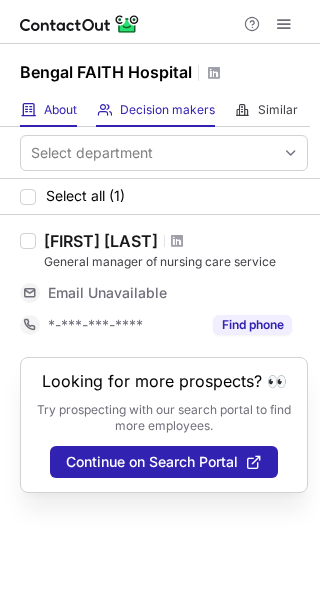 click on "About About Company" at bounding box center [48, 110] 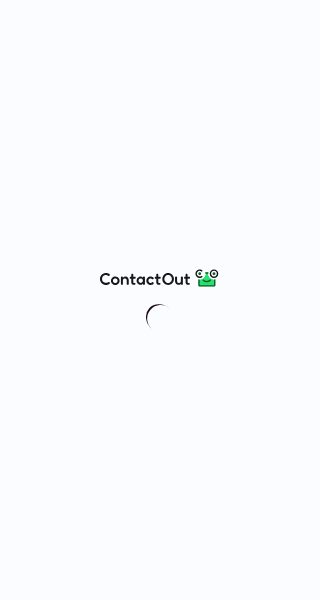scroll, scrollTop: 0, scrollLeft: 0, axis: both 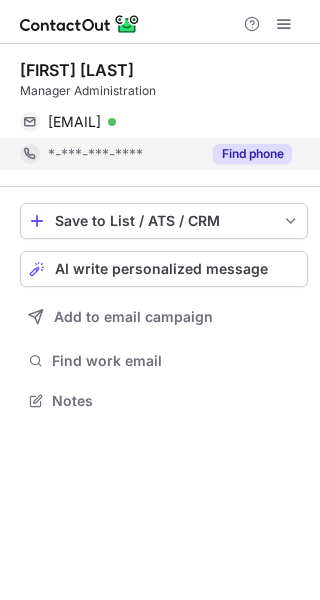 click on "Find phone" at bounding box center [246, 154] 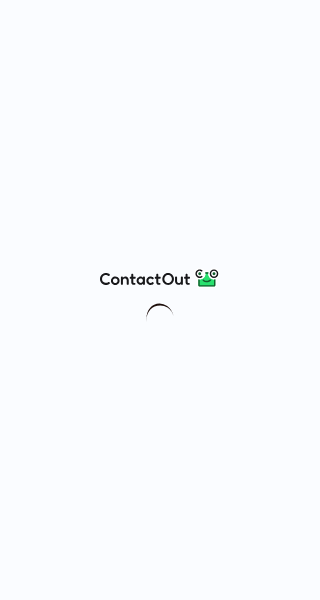 scroll, scrollTop: 0, scrollLeft: 0, axis: both 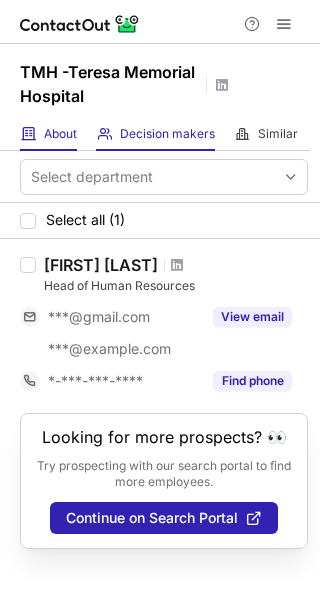 click on "About About Company" at bounding box center (48, 134) 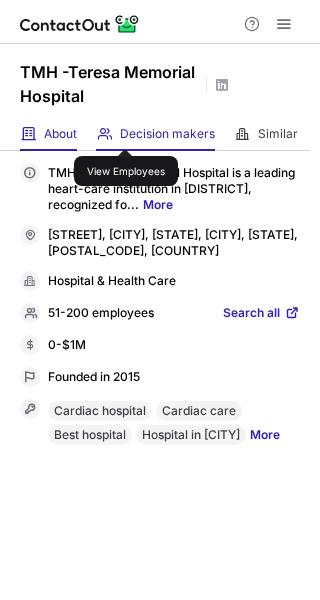 click on "Decision makers" at bounding box center [167, 134] 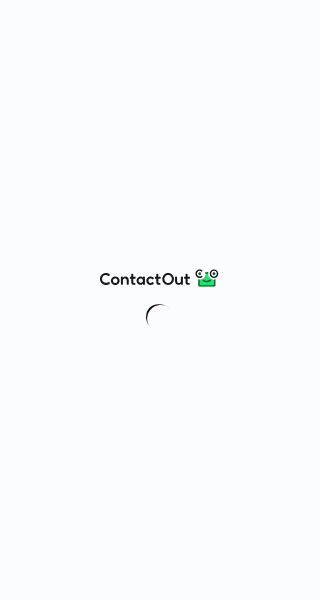 scroll, scrollTop: 0, scrollLeft: 0, axis: both 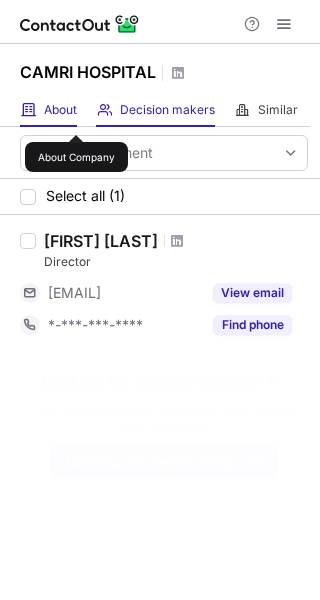 click on "About" at bounding box center [60, 110] 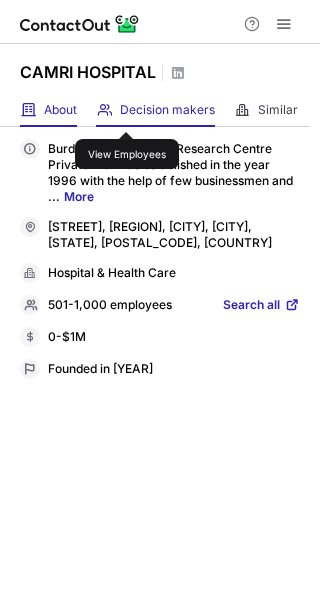 click on "Decision makers" at bounding box center (167, 110) 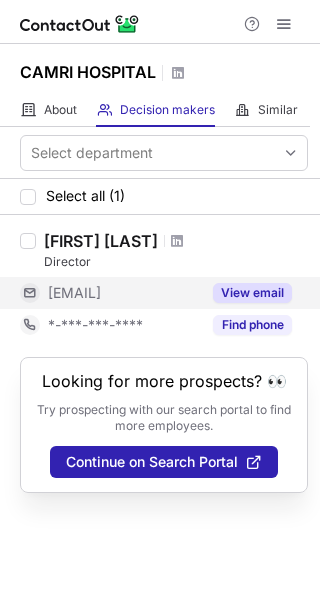 click on "View email" at bounding box center [252, 293] 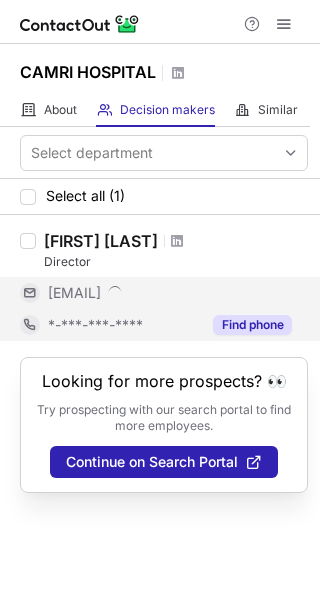 click on "Find phone" at bounding box center (252, 325) 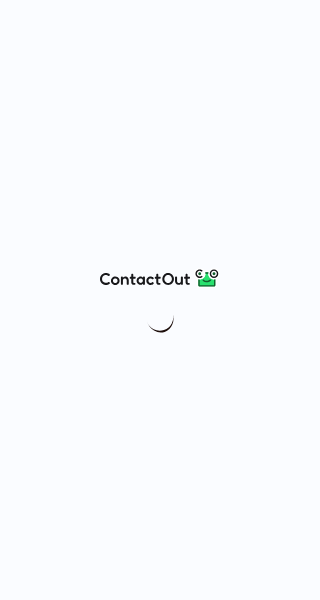 scroll, scrollTop: 0, scrollLeft: 0, axis: both 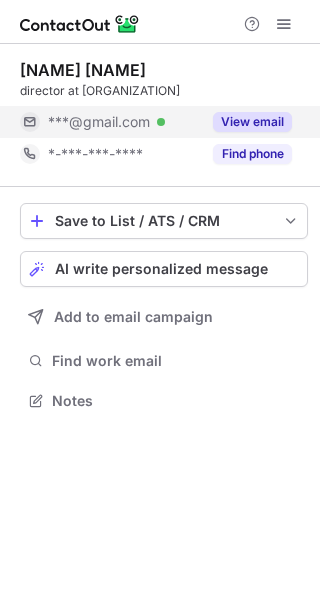 click on "View email" at bounding box center (252, 122) 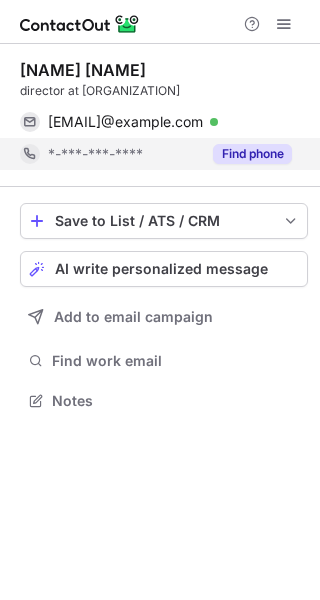 click on "Find phone" at bounding box center (252, 154) 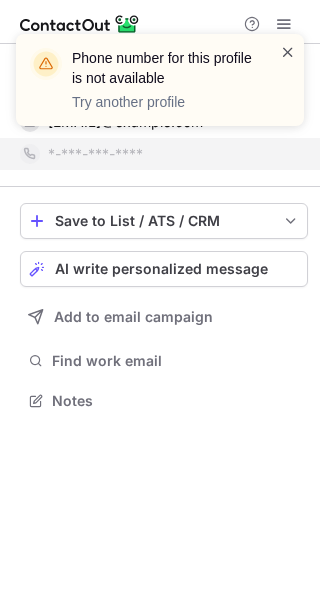 drag, startPoint x: 293, startPoint y: 53, endPoint x: 238, endPoint y: 70, distance: 57.567352 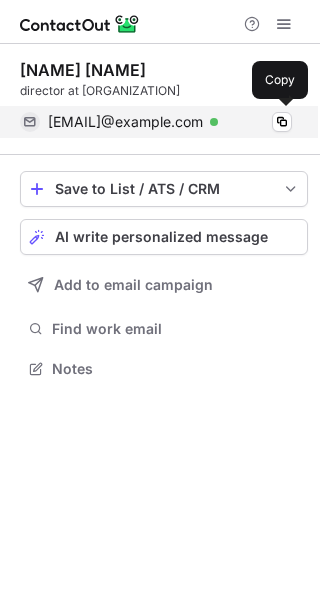 scroll, scrollTop: 355, scrollLeft: 320, axis: both 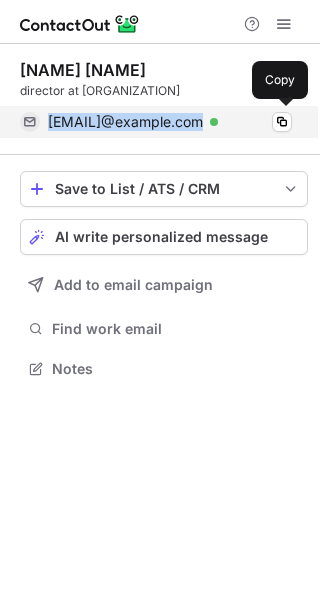 drag, startPoint x: 43, startPoint y: 123, endPoint x: 235, endPoint y: 117, distance: 192.09373 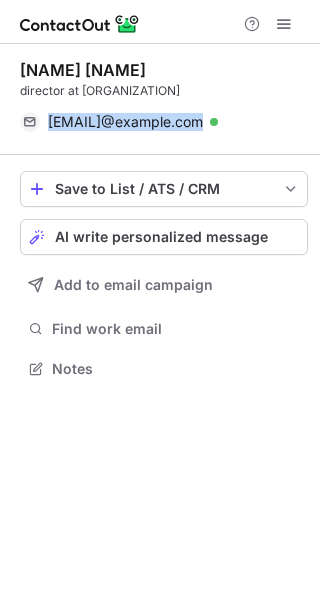 copy on "jayasanyalpabi@gmail.com" 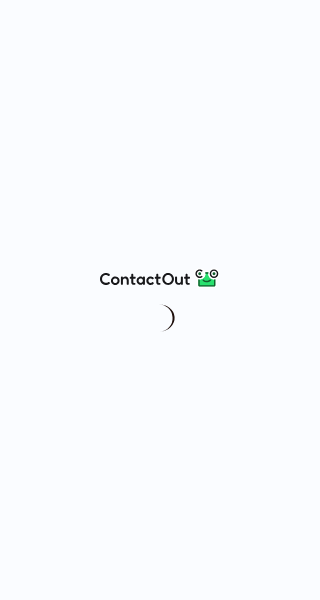 scroll, scrollTop: 0, scrollLeft: 0, axis: both 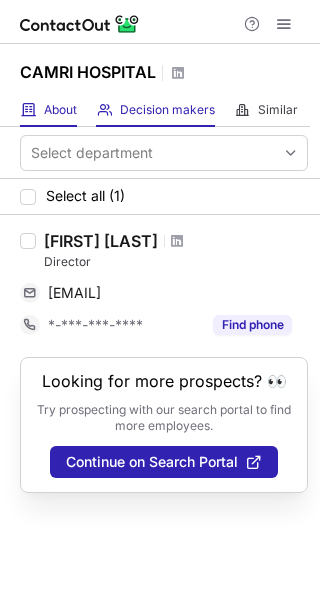 click on "About" at bounding box center (60, 110) 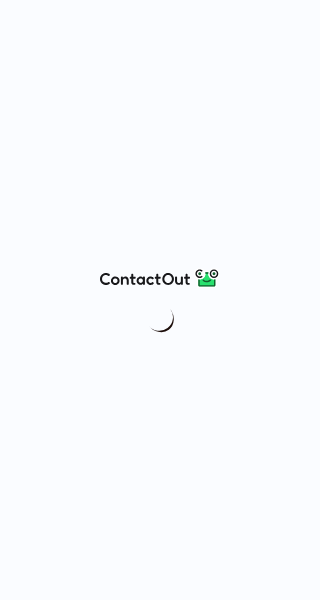 scroll, scrollTop: 0, scrollLeft: 0, axis: both 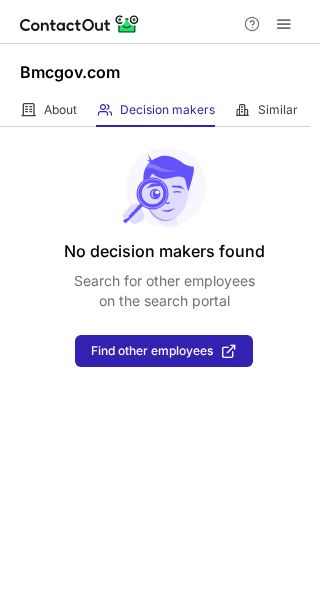 click on "Bmcgov.com" at bounding box center (70, 72) 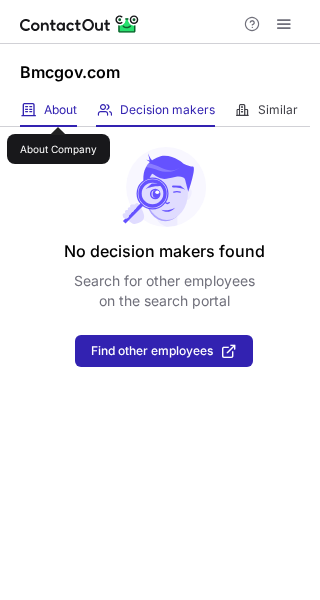 click on "About" at bounding box center [60, 110] 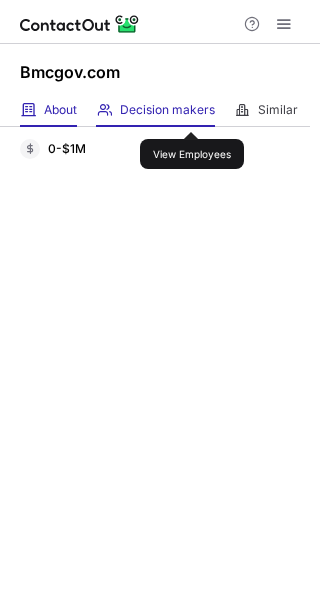 click on "Decision makers" at bounding box center (167, 110) 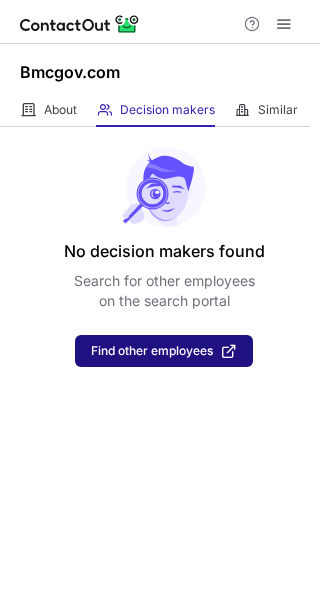 click on "Find other employees" at bounding box center (164, 351) 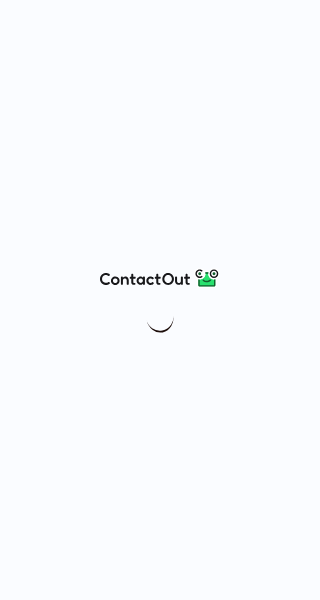 scroll, scrollTop: 0, scrollLeft: 0, axis: both 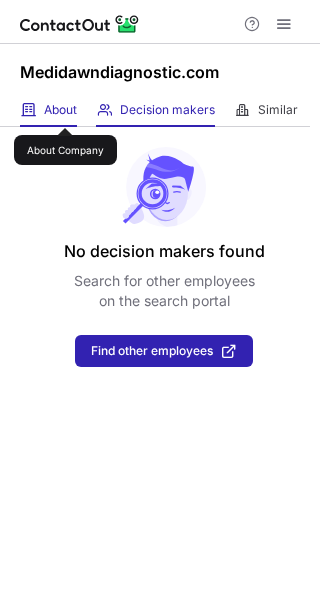 click on "About" at bounding box center [60, 110] 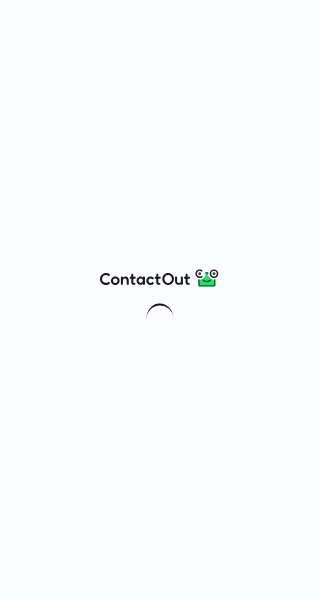 scroll, scrollTop: 0, scrollLeft: 0, axis: both 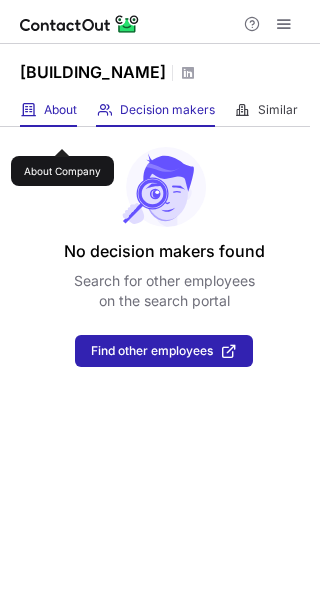 click on "About" at bounding box center [60, 110] 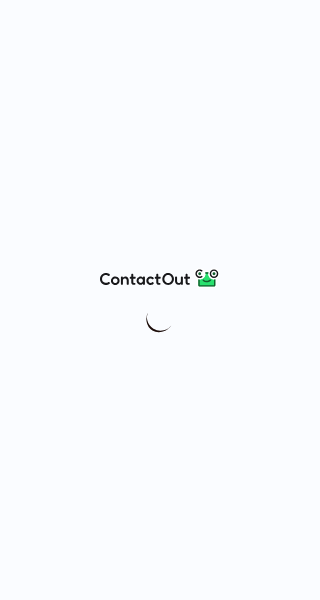 scroll, scrollTop: 0, scrollLeft: 0, axis: both 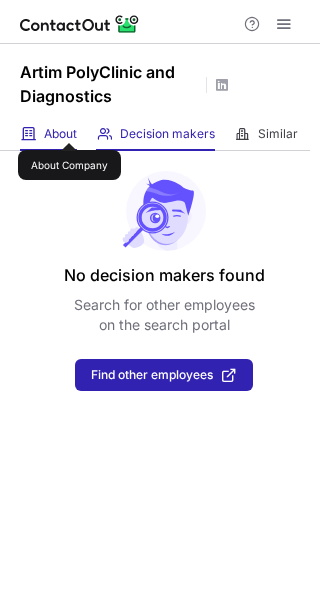 click on "About" at bounding box center [60, 134] 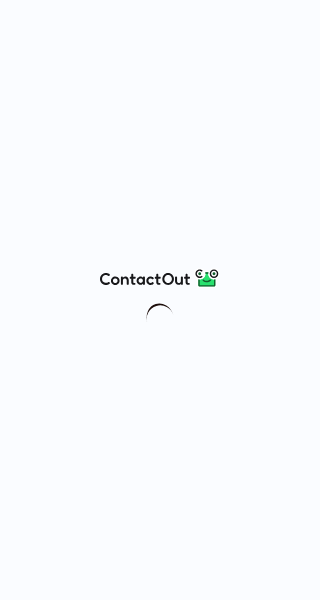 scroll, scrollTop: 0, scrollLeft: 0, axis: both 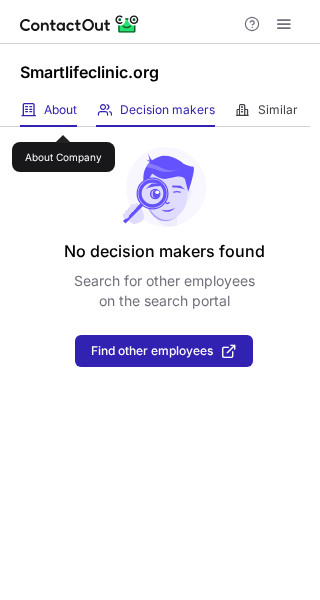click on "About" at bounding box center (60, 110) 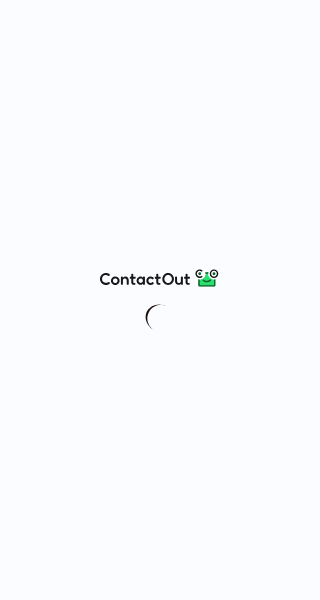 scroll, scrollTop: 0, scrollLeft: 0, axis: both 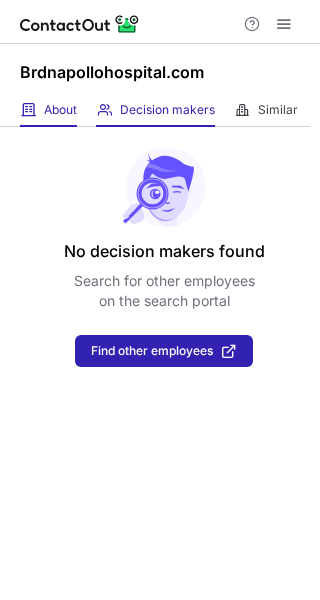 click on "About About Company" at bounding box center [48, 110] 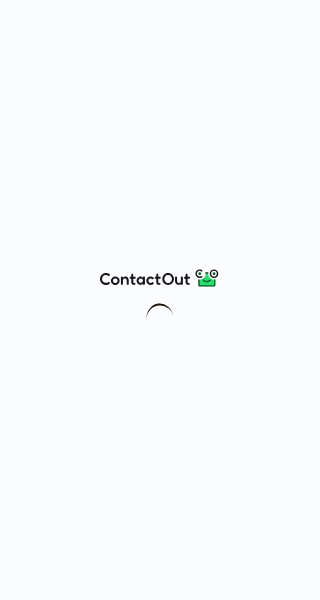scroll, scrollTop: 0, scrollLeft: 0, axis: both 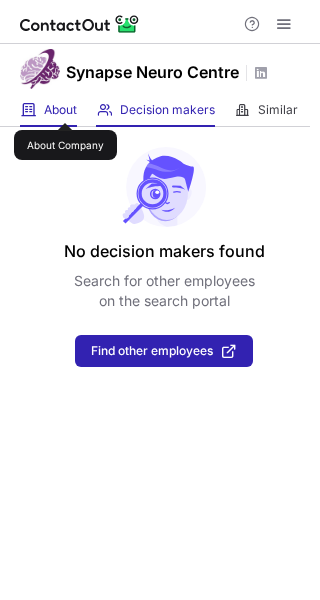 click on "About" at bounding box center (60, 110) 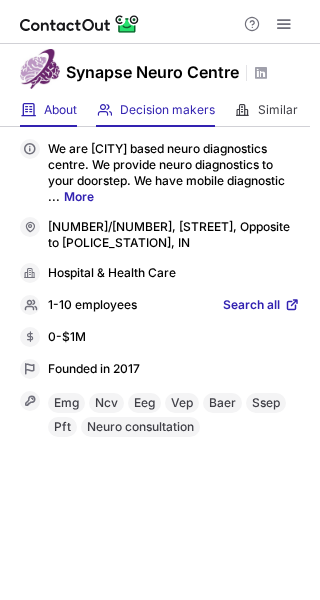 click on "Decision makers View Employees" at bounding box center [155, 110] 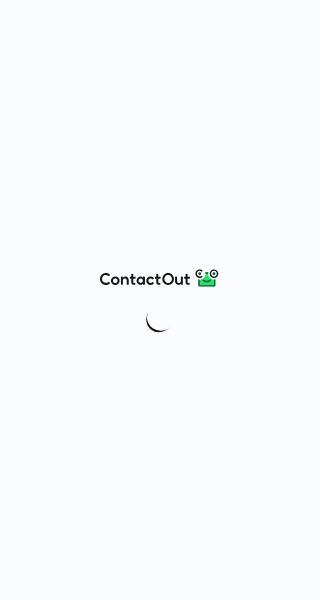 scroll, scrollTop: 0, scrollLeft: 0, axis: both 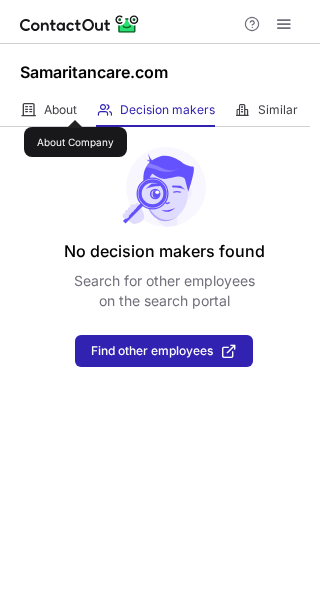 click on "About" at bounding box center (60, 110) 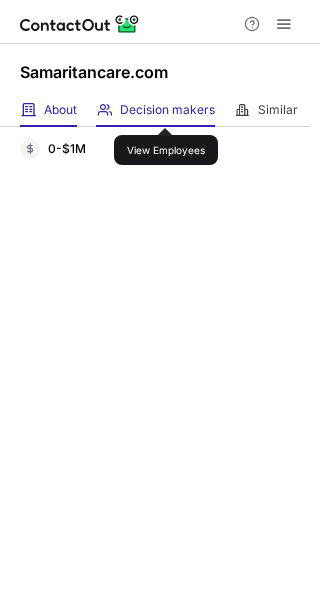 click on "Decision makers" at bounding box center (167, 110) 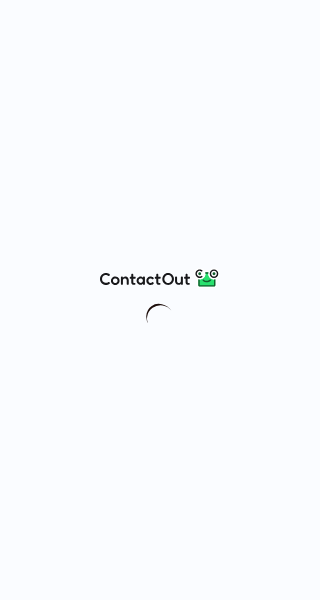 scroll, scrollTop: 0, scrollLeft: 0, axis: both 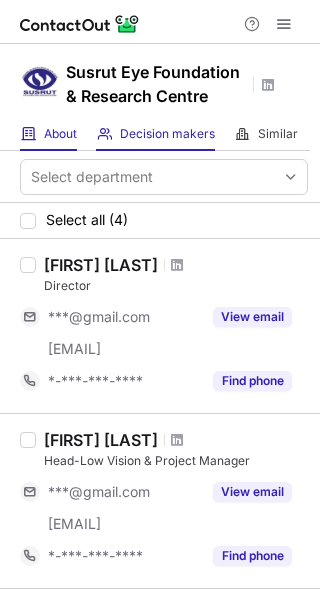 click on "About About Company" at bounding box center (48, 134) 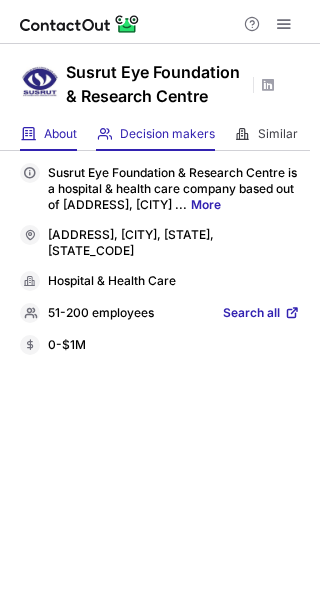 click on "Decision makers View Employees" at bounding box center [155, 134] 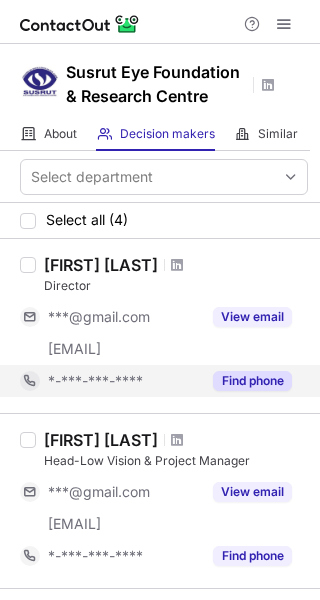 drag, startPoint x: 245, startPoint y: 317, endPoint x: 248, endPoint y: 383, distance: 66.068146 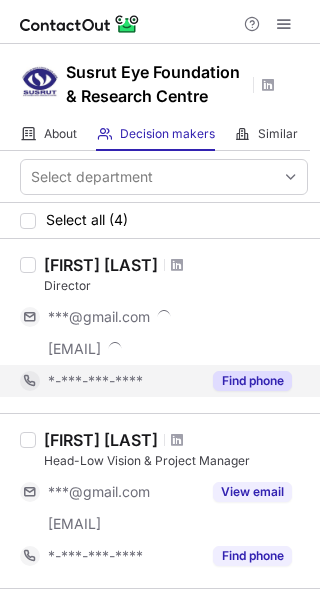 click on "Find phone" at bounding box center [252, 381] 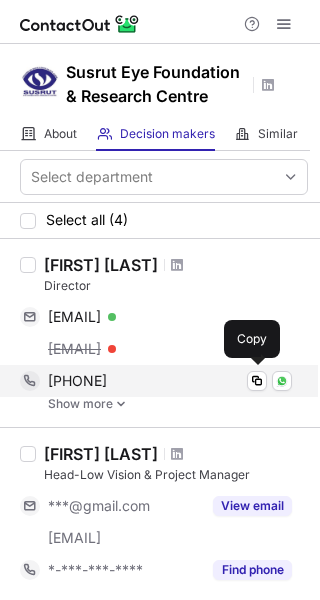 drag, startPoint x: 57, startPoint y: 383, endPoint x: 177, endPoint y: 394, distance: 120.50311 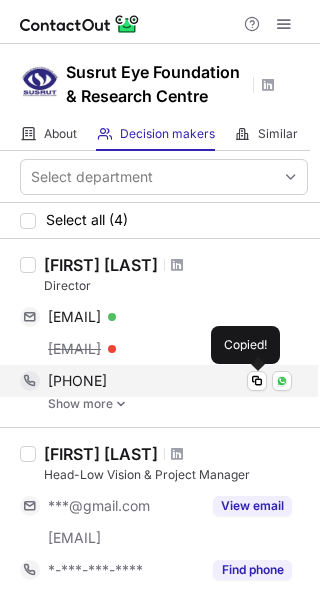copy on "[PHONE]" 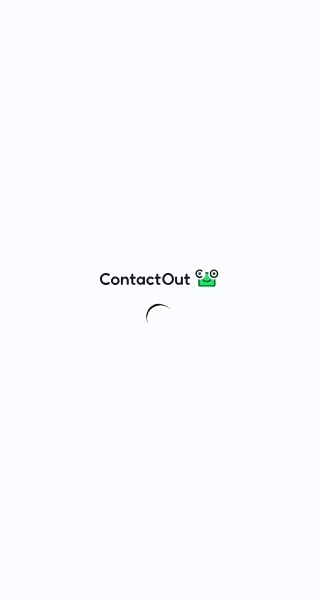 scroll, scrollTop: 0, scrollLeft: 0, axis: both 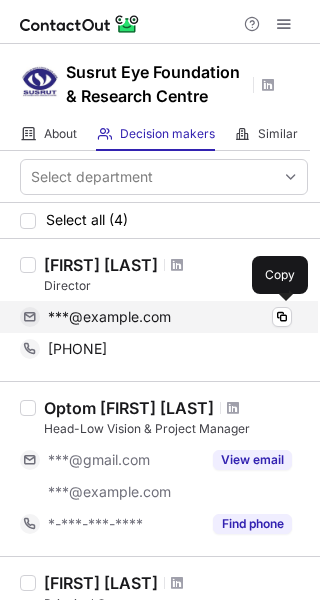 drag, startPoint x: 66, startPoint y: 320, endPoint x: 252, endPoint y: 323, distance: 186.02419 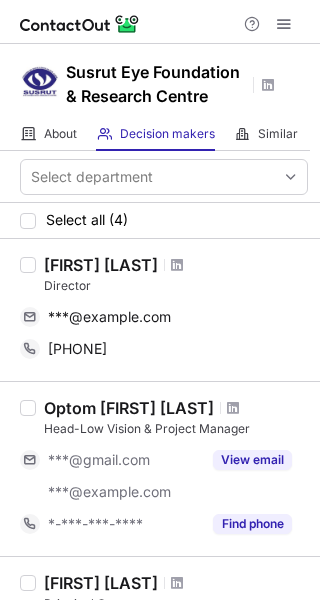 copy on "[USERNAME]@example.com" 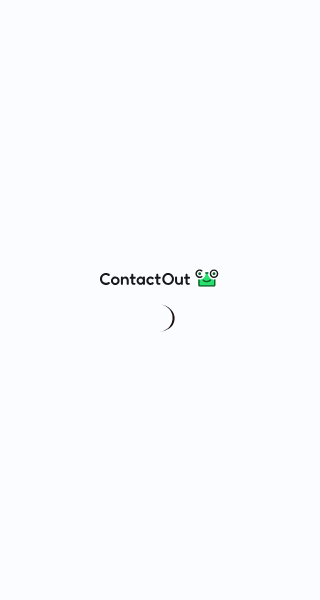 scroll, scrollTop: 0, scrollLeft: 0, axis: both 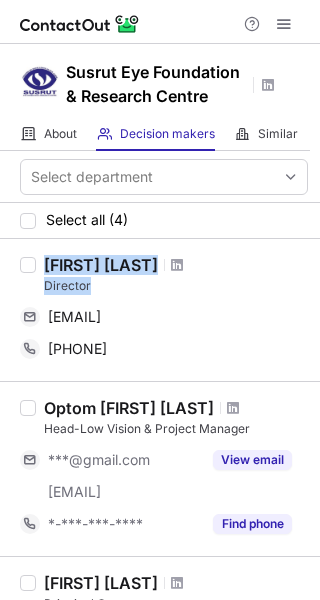 drag, startPoint x: 42, startPoint y: 264, endPoint x: 193, endPoint y: 279, distance: 151.74321 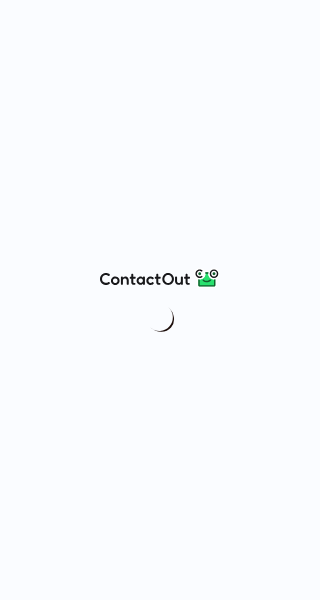 scroll, scrollTop: 0, scrollLeft: 0, axis: both 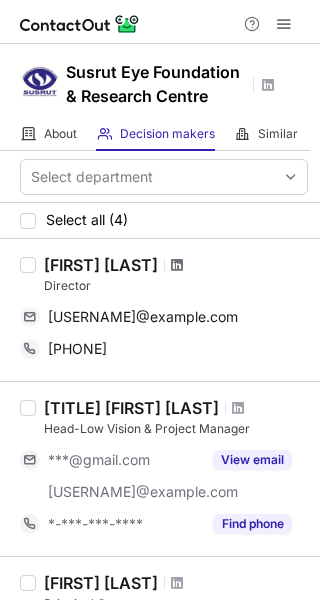 click at bounding box center (177, 265) 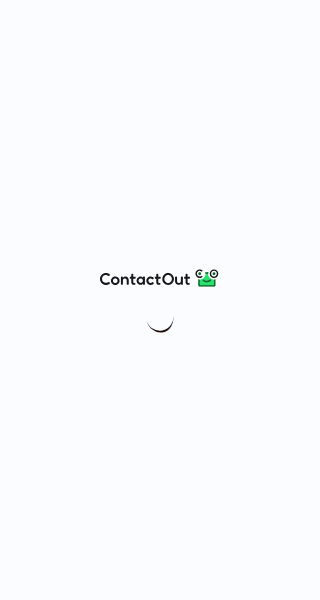 scroll, scrollTop: 0, scrollLeft: 0, axis: both 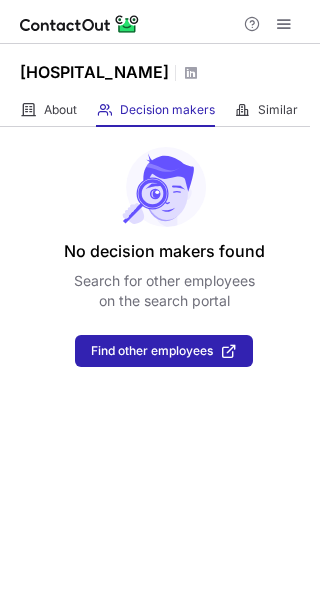 click on "About About Company Decision makers View Employees Similar Similar Companies" at bounding box center (155, 110) 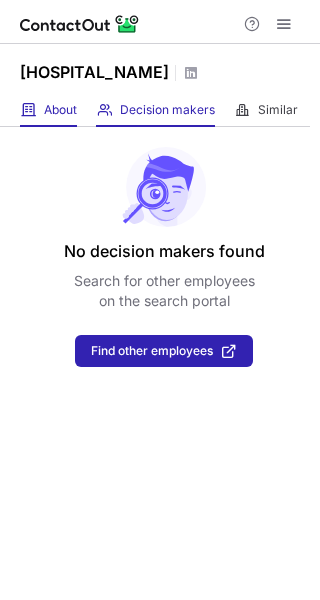 click on "About" at bounding box center [60, 110] 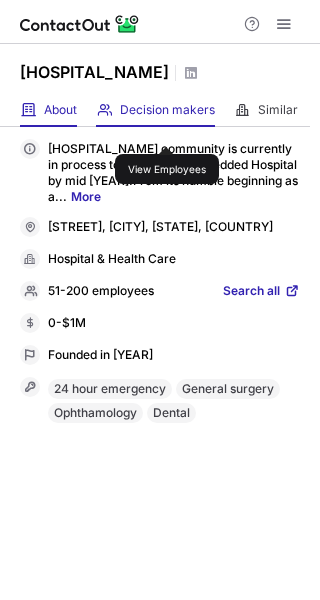 click on "Decision makers" at bounding box center (167, 110) 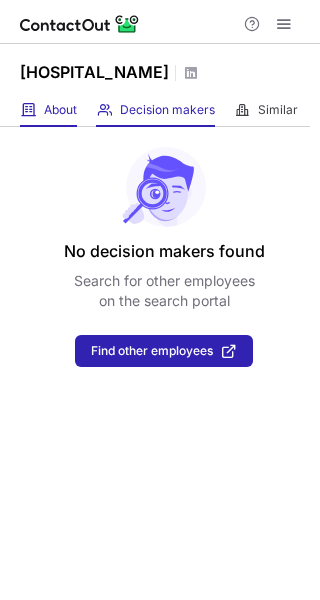 click on "About About Company" at bounding box center [48, 110] 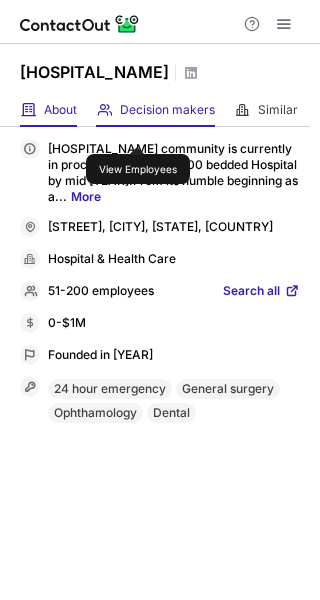 click on "Decision makers" at bounding box center (167, 110) 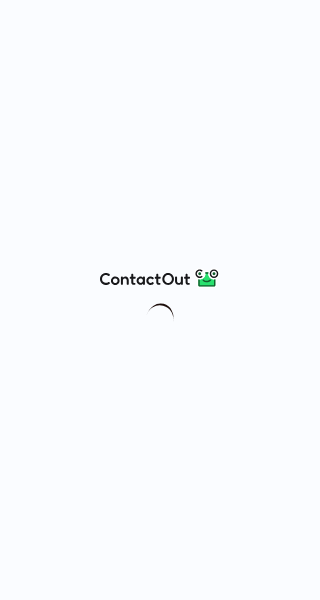 scroll, scrollTop: 0, scrollLeft: 0, axis: both 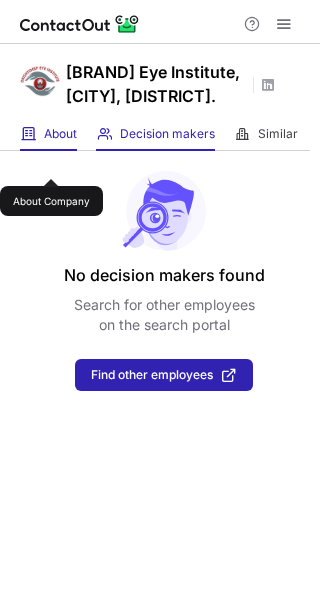 click on "About" at bounding box center (60, 134) 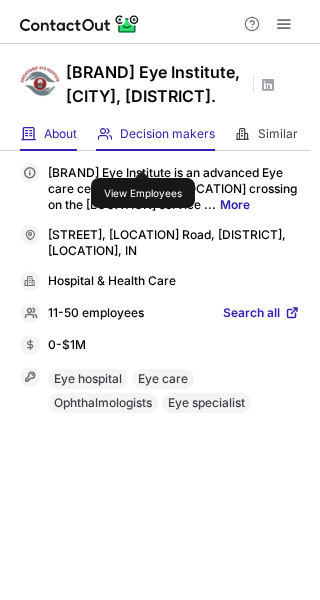 click on "Decision makers" at bounding box center [167, 134] 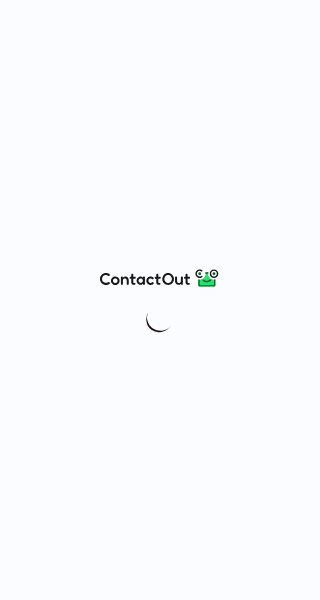 scroll, scrollTop: 0, scrollLeft: 0, axis: both 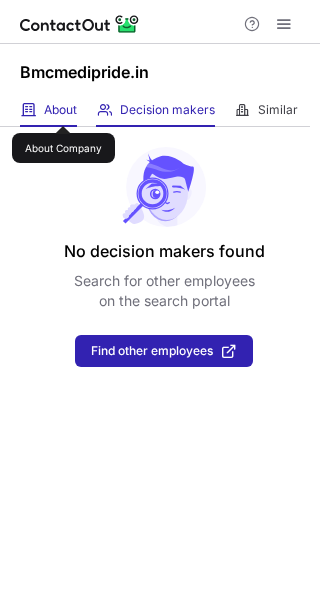 click on "About" at bounding box center (60, 110) 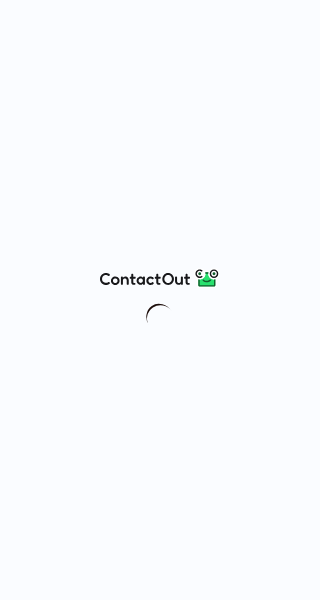 scroll, scrollTop: 0, scrollLeft: 0, axis: both 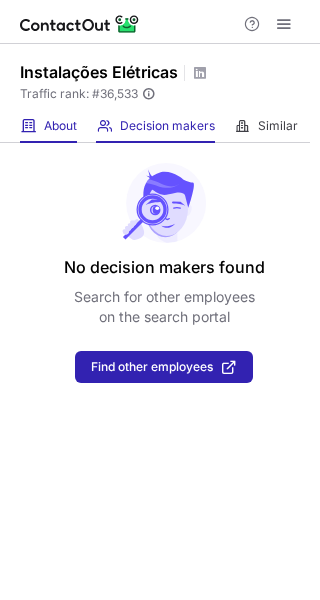 click on "About About Company" at bounding box center [48, 126] 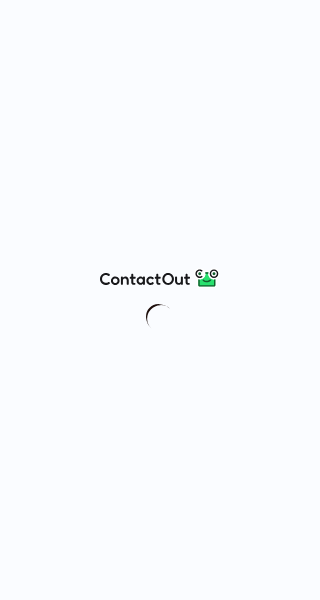 scroll, scrollTop: 0, scrollLeft: 0, axis: both 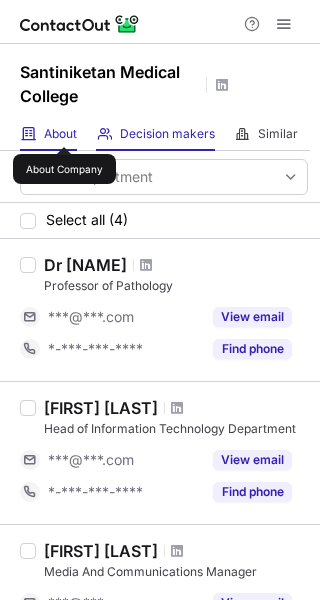 click on "About" at bounding box center (60, 134) 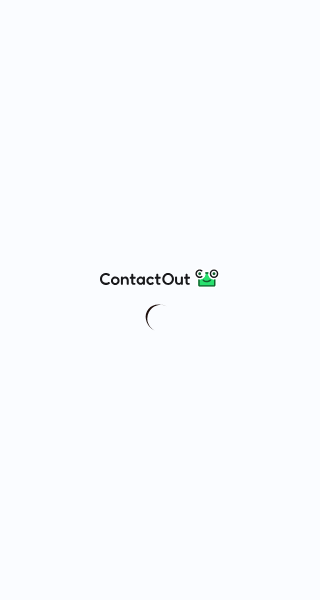 scroll, scrollTop: 0, scrollLeft: 0, axis: both 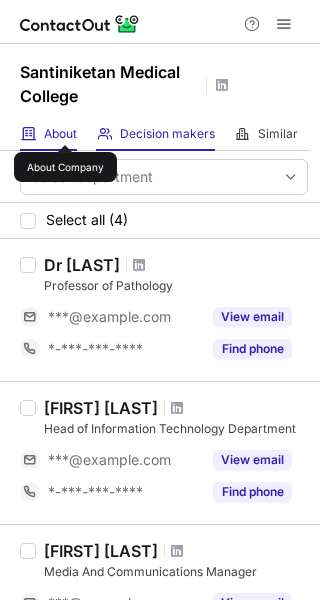 click on "About" at bounding box center [60, 134] 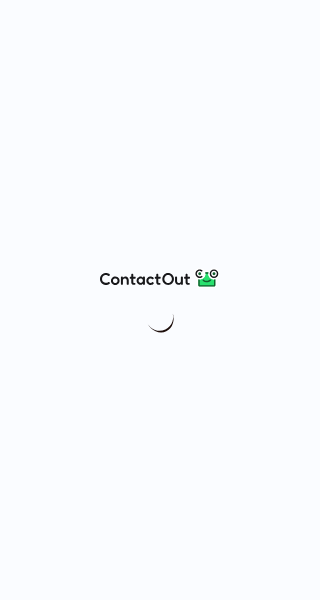 scroll, scrollTop: 0, scrollLeft: 0, axis: both 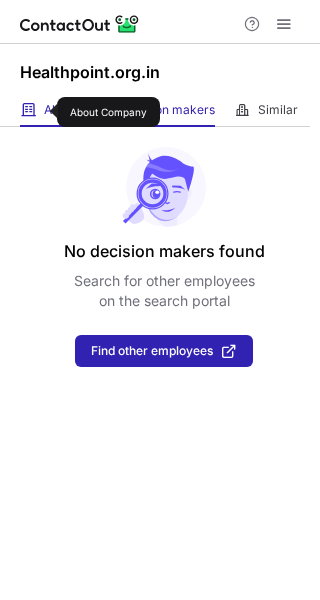 click on "About" at bounding box center [60, 110] 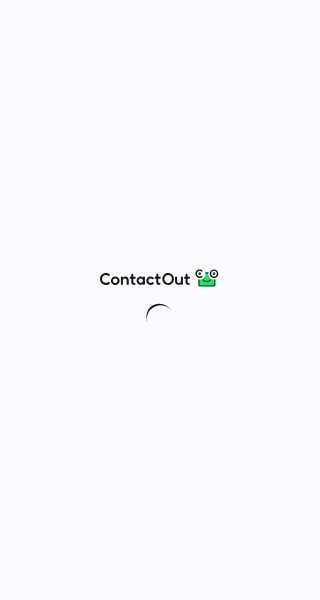 scroll, scrollTop: 0, scrollLeft: 0, axis: both 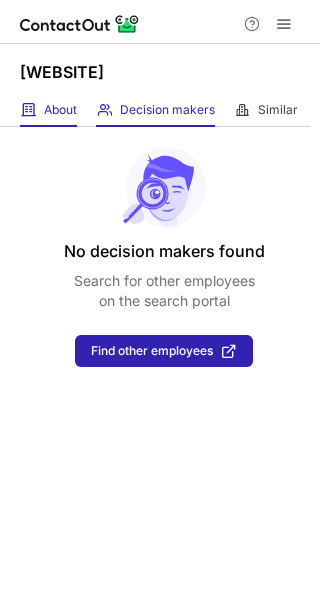click on "About" at bounding box center (60, 110) 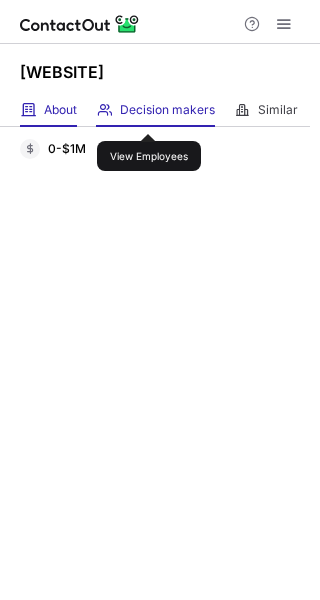 click on "Decision makers" at bounding box center (167, 110) 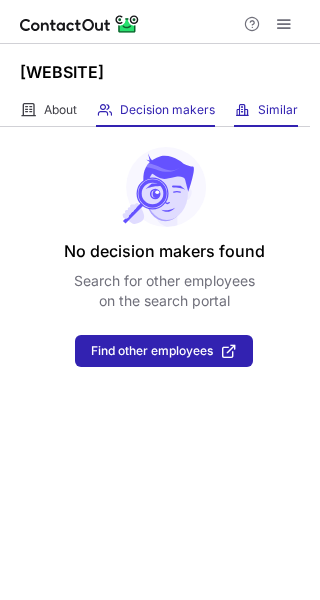 drag, startPoint x: 42, startPoint y: 107, endPoint x: 289, endPoint y: 102, distance: 247.0506 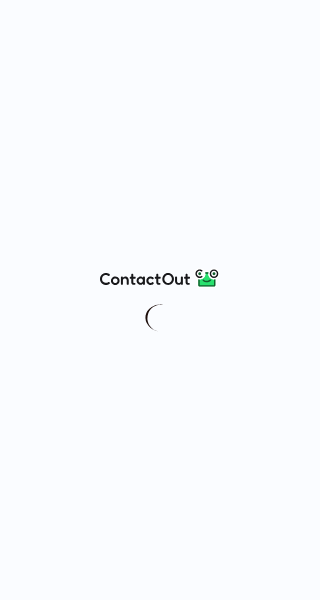 scroll, scrollTop: 0, scrollLeft: 0, axis: both 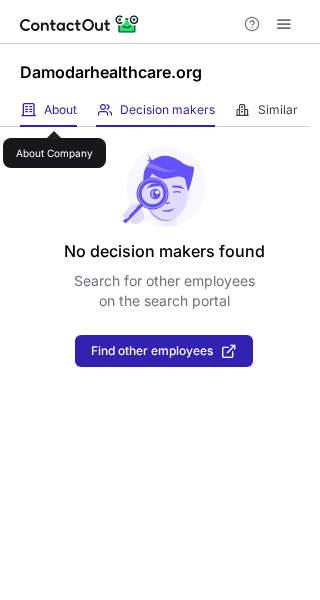 click on "About" at bounding box center [60, 110] 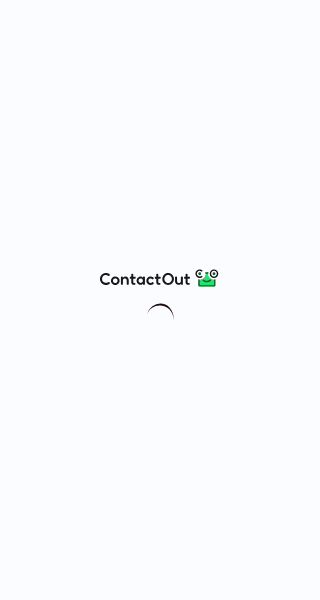 scroll, scrollTop: 0, scrollLeft: 0, axis: both 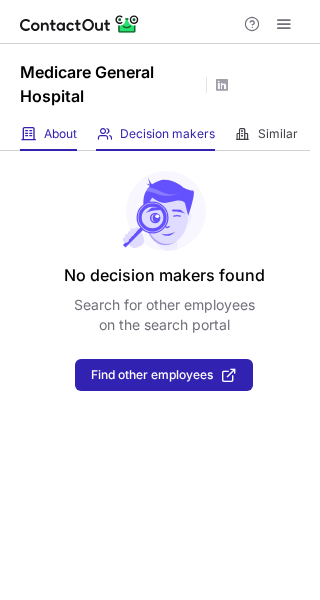 click on "About About Company" at bounding box center [48, 134] 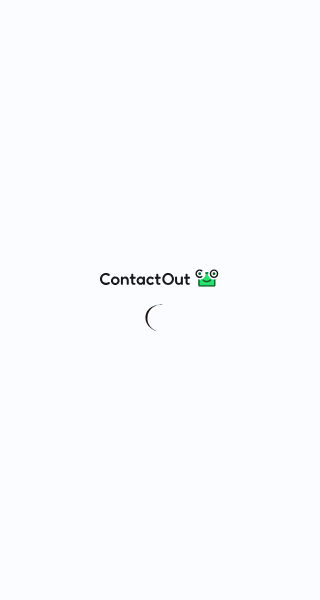 scroll, scrollTop: 0, scrollLeft: 0, axis: both 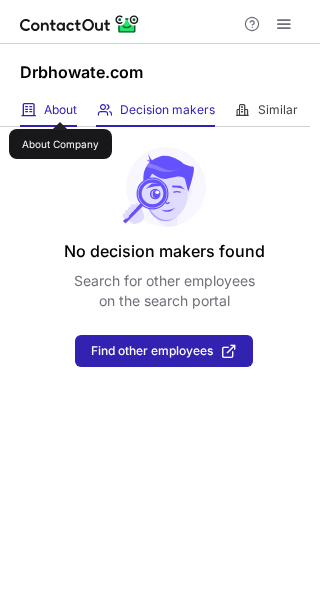 click on "About" at bounding box center [60, 110] 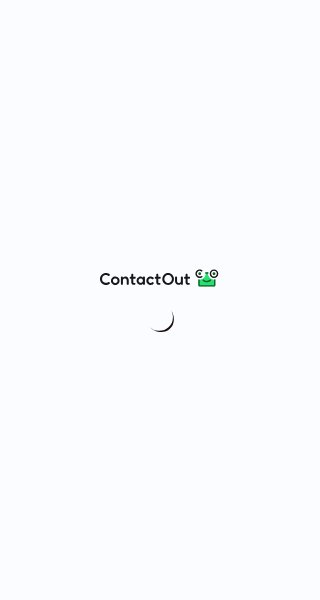 scroll, scrollTop: 0, scrollLeft: 0, axis: both 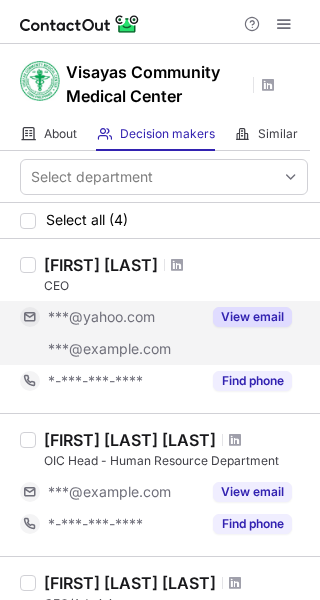 click on "View email" at bounding box center (252, 317) 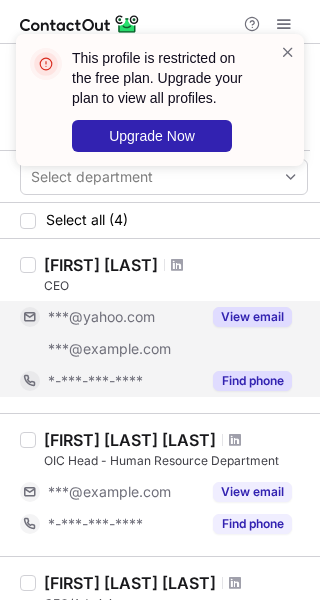 click on "Find phone" at bounding box center (252, 381) 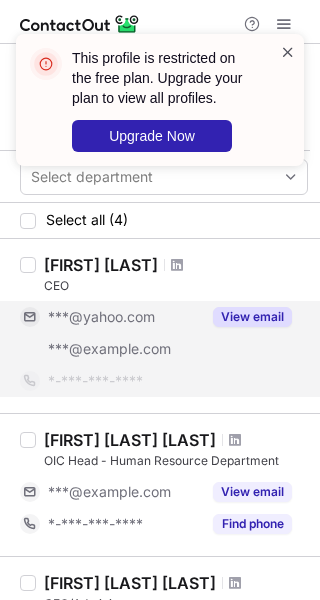 click at bounding box center (288, 52) 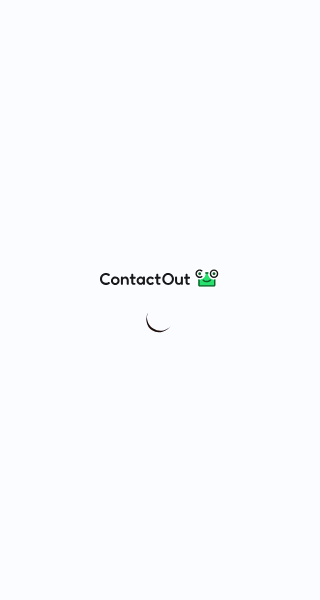 scroll, scrollTop: 0, scrollLeft: 0, axis: both 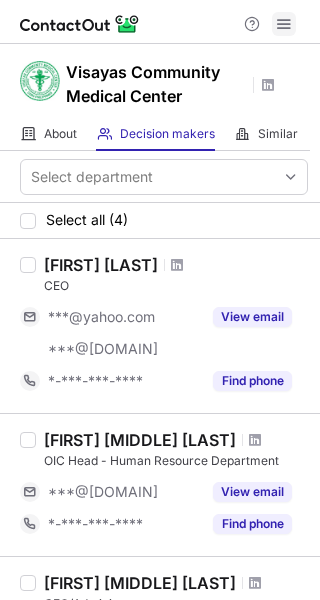click at bounding box center [284, 24] 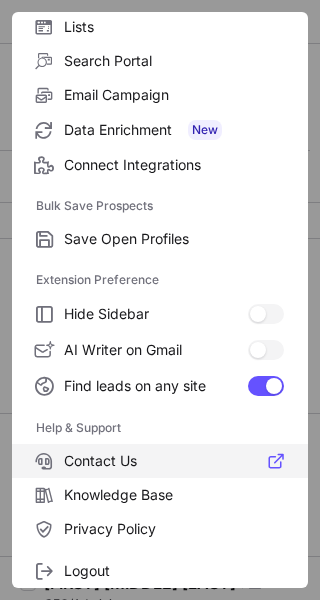 scroll, scrollTop: 233, scrollLeft: 0, axis: vertical 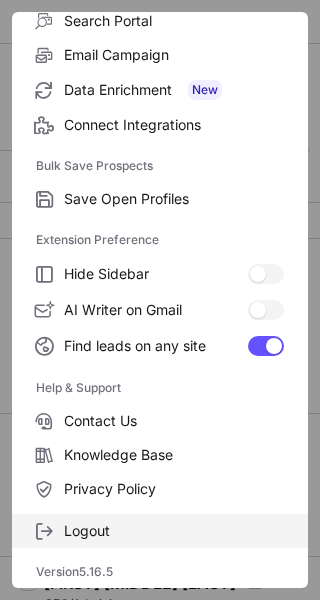 click on "Logout" at bounding box center [174, 531] 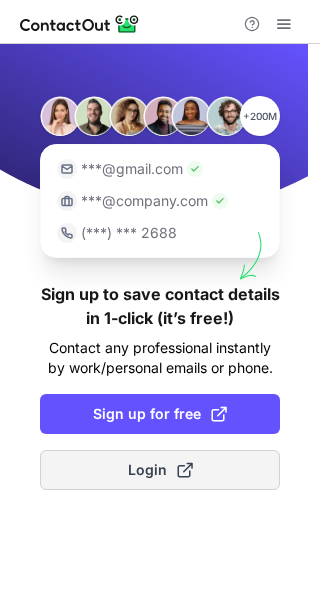 click on "Login" at bounding box center [160, 470] 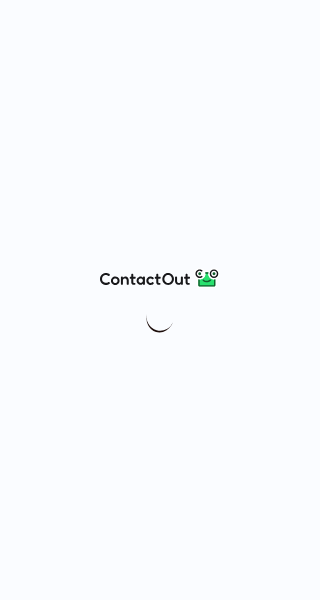 scroll, scrollTop: 0, scrollLeft: 0, axis: both 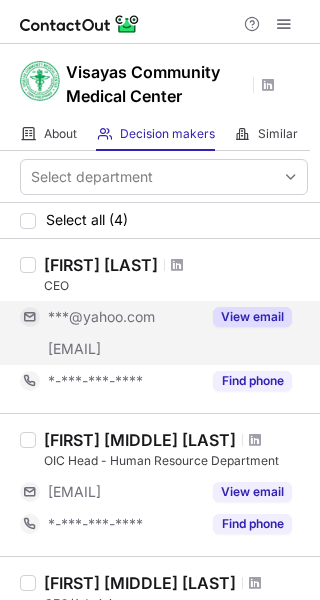 click on "View email" at bounding box center (252, 317) 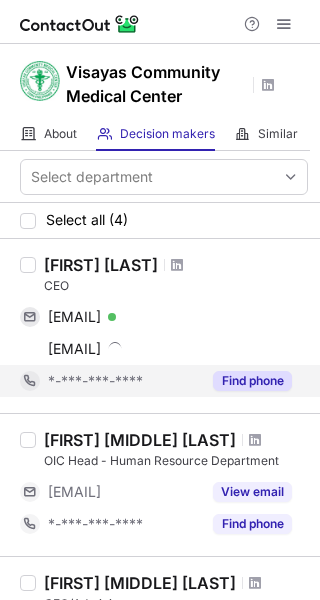 click on "Find phone" at bounding box center (252, 381) 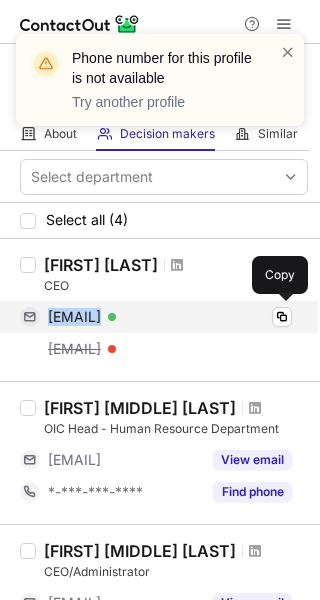 drag, startPoint x: 48, startPoint y: 325, endPoint x: 230, endPoint y: 321, distance: 182.04395 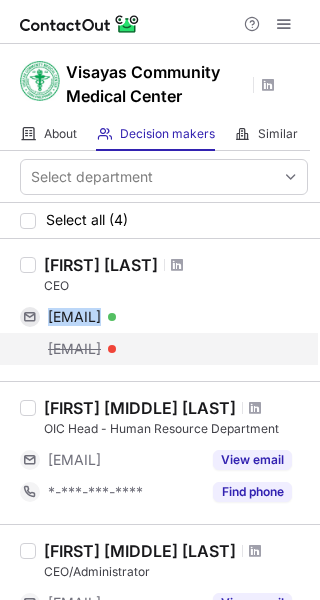 copy on "[EMAIL]" 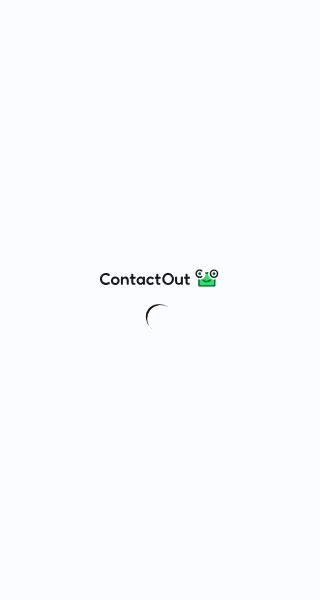 scroll, scrollTop: 0, scrollLeft: 0, axis: both 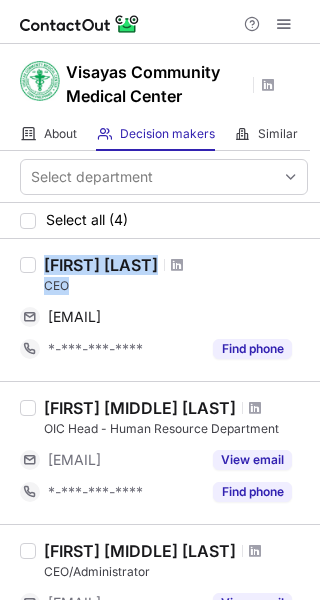drag, startPoint x: 44, startPoint y: 260, endPoint x: 78, endPoint y: 281, distance: 39.962482 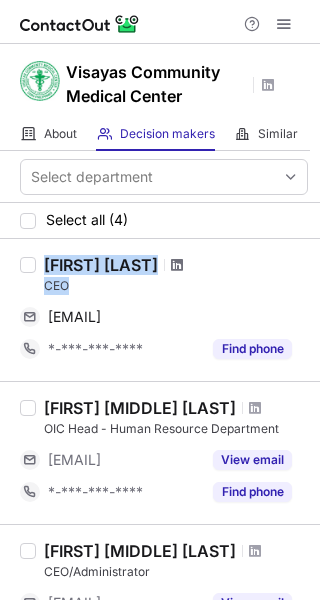 click at bounding box center (177, 265) 